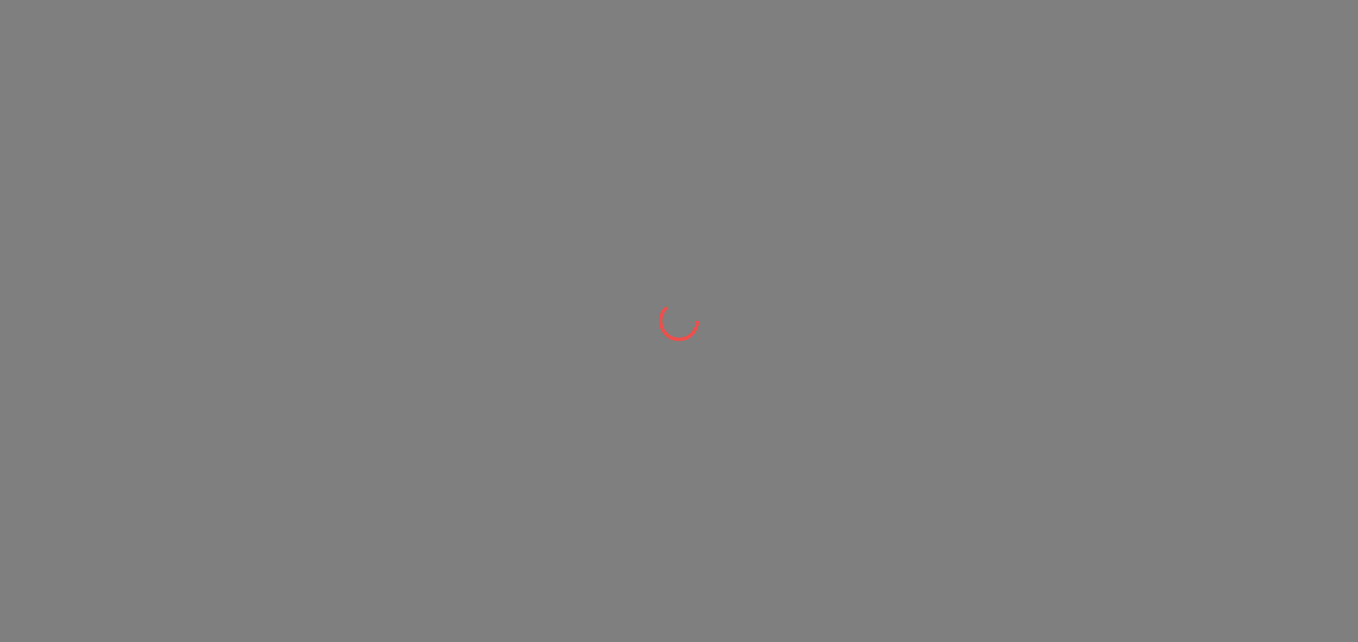 scroll, scrollTop: 0, scrollLeft: 0, axis: both 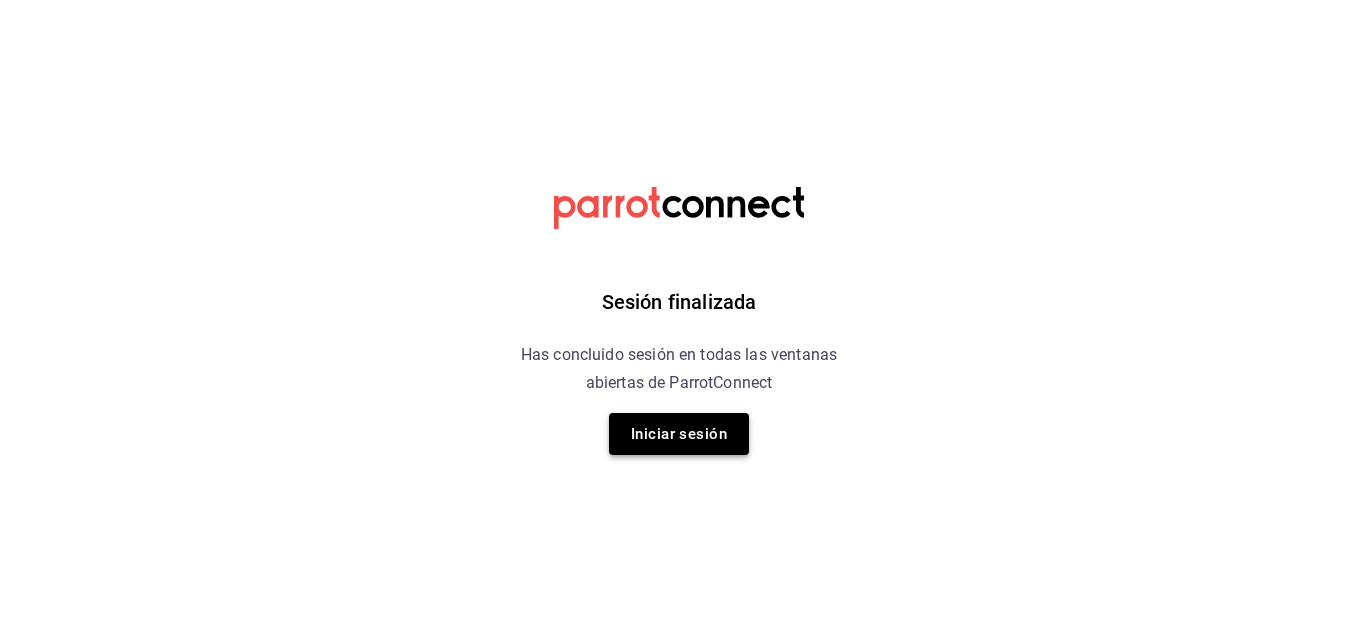 click on "Iniciar sesión" at bounding box center [679, 434] 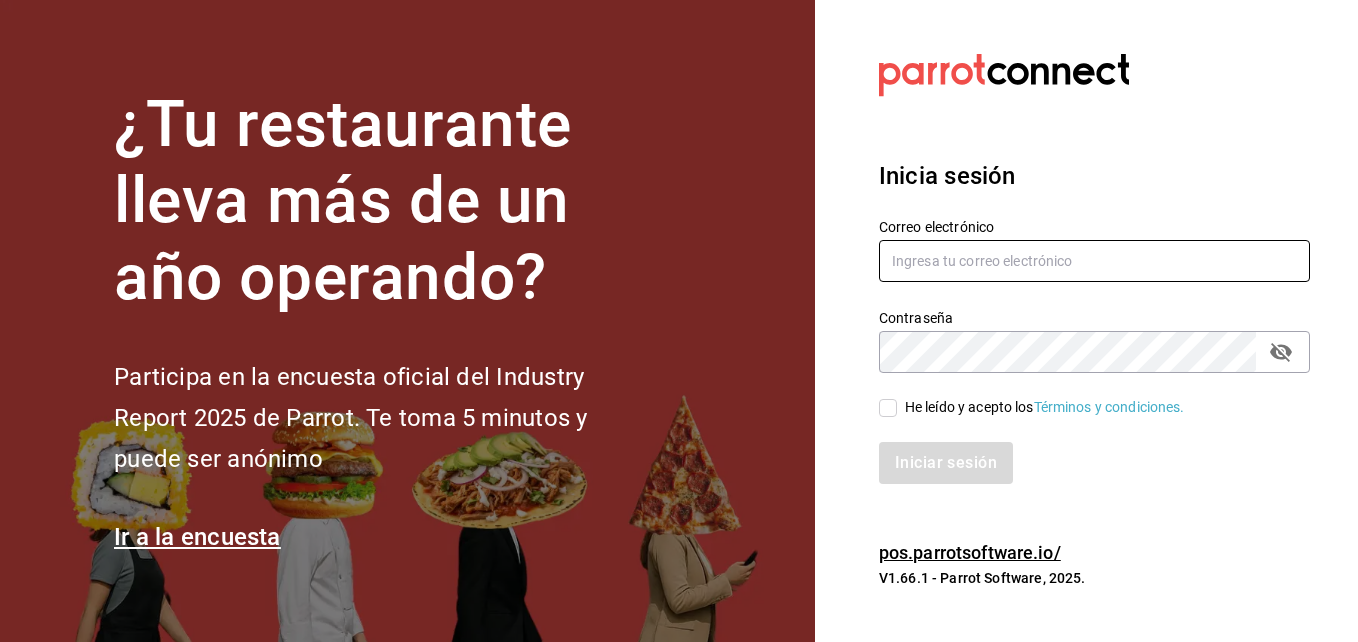 type on "andres237@hotmail.com" 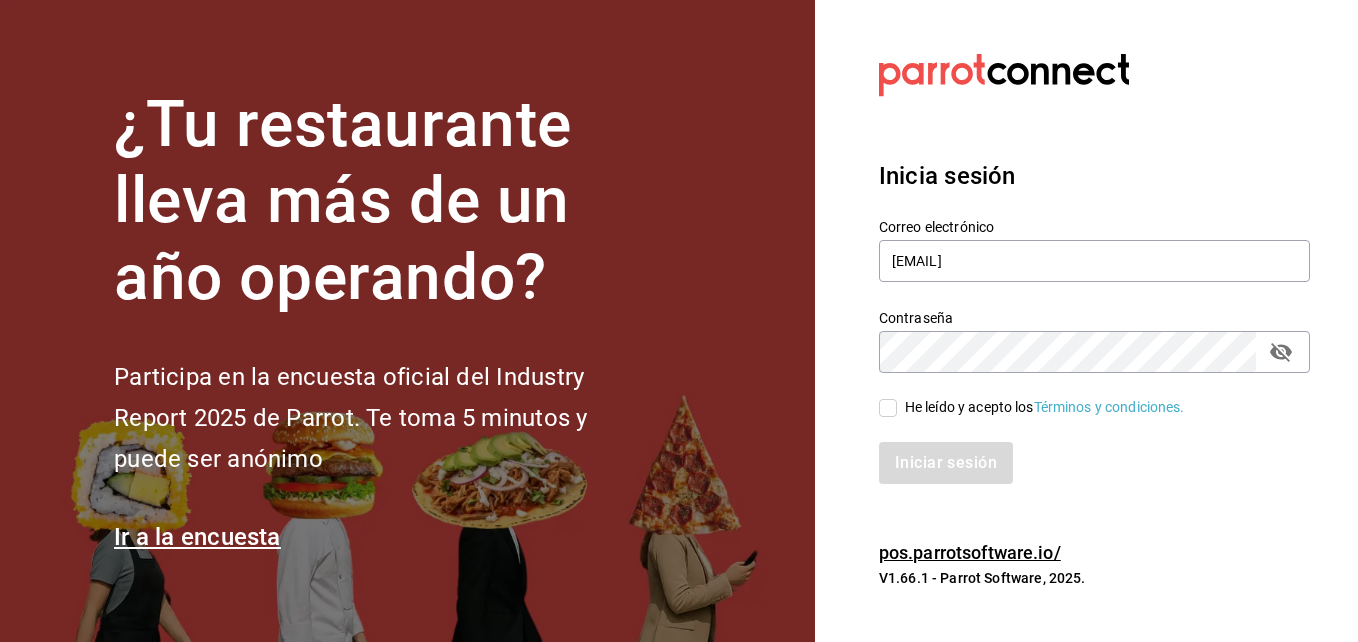 click on "He leído y acepto los  Términos y condiciones." at bounding box center (888, 408) 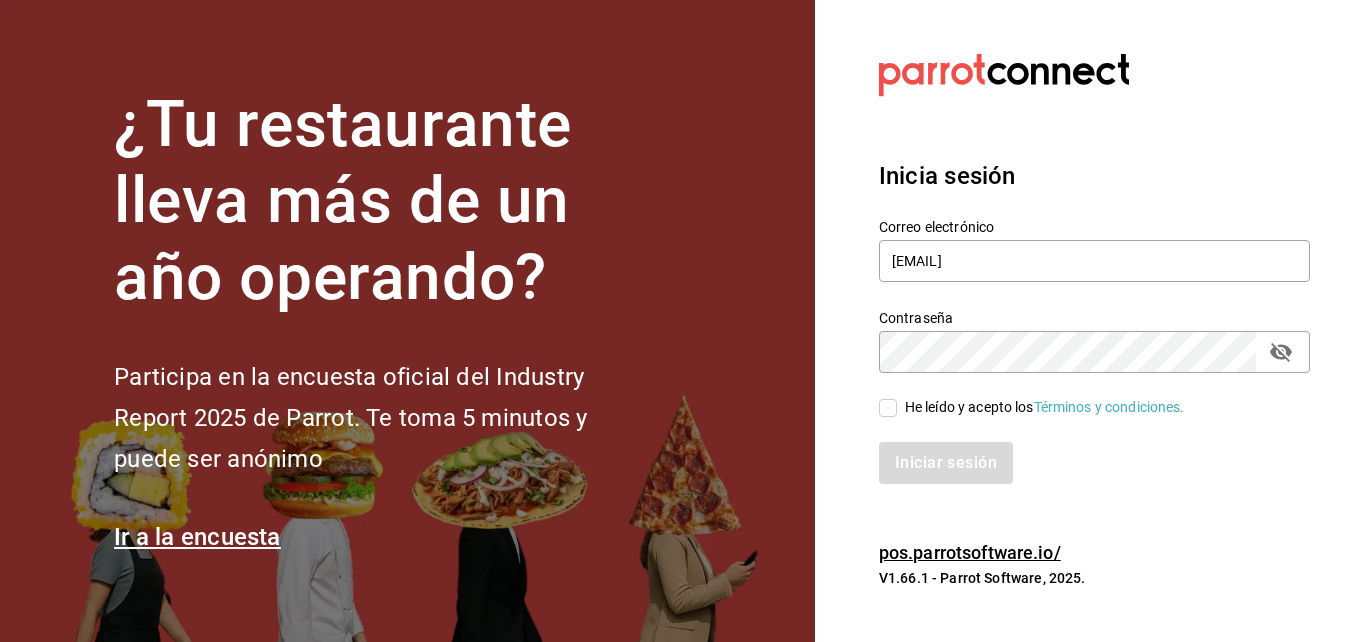 checkbox on "true" 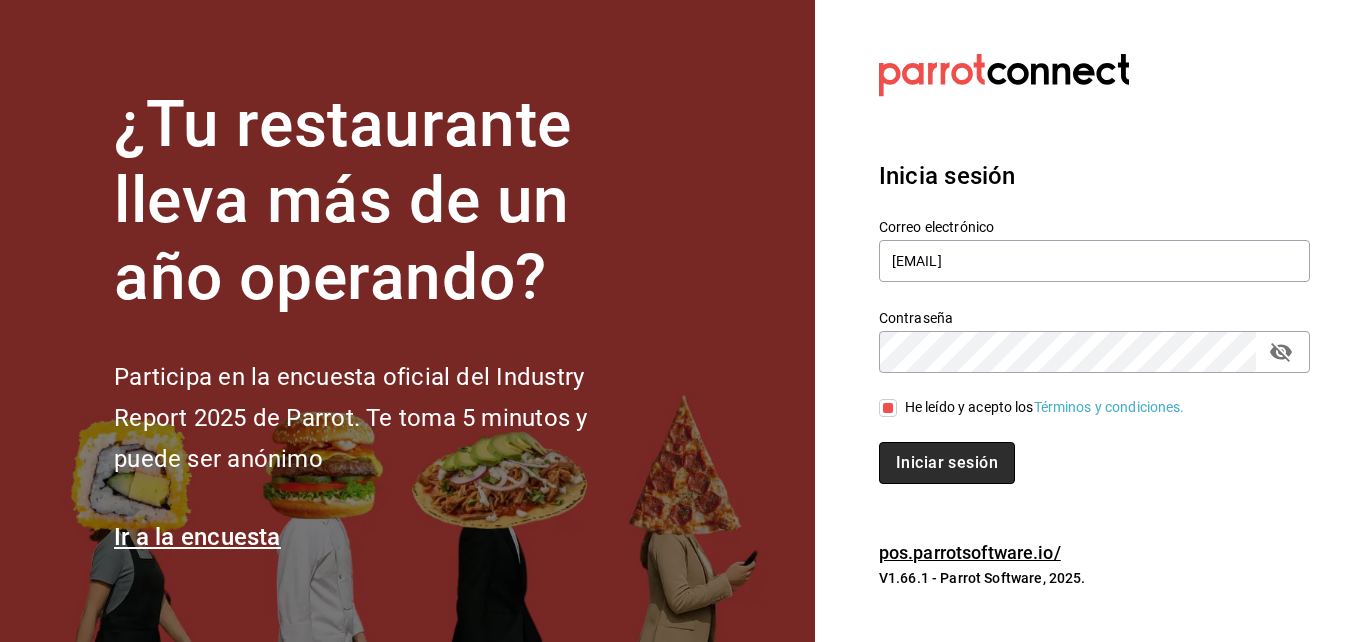 click on "Iniciar sesión" at bounding box center [947, 463] 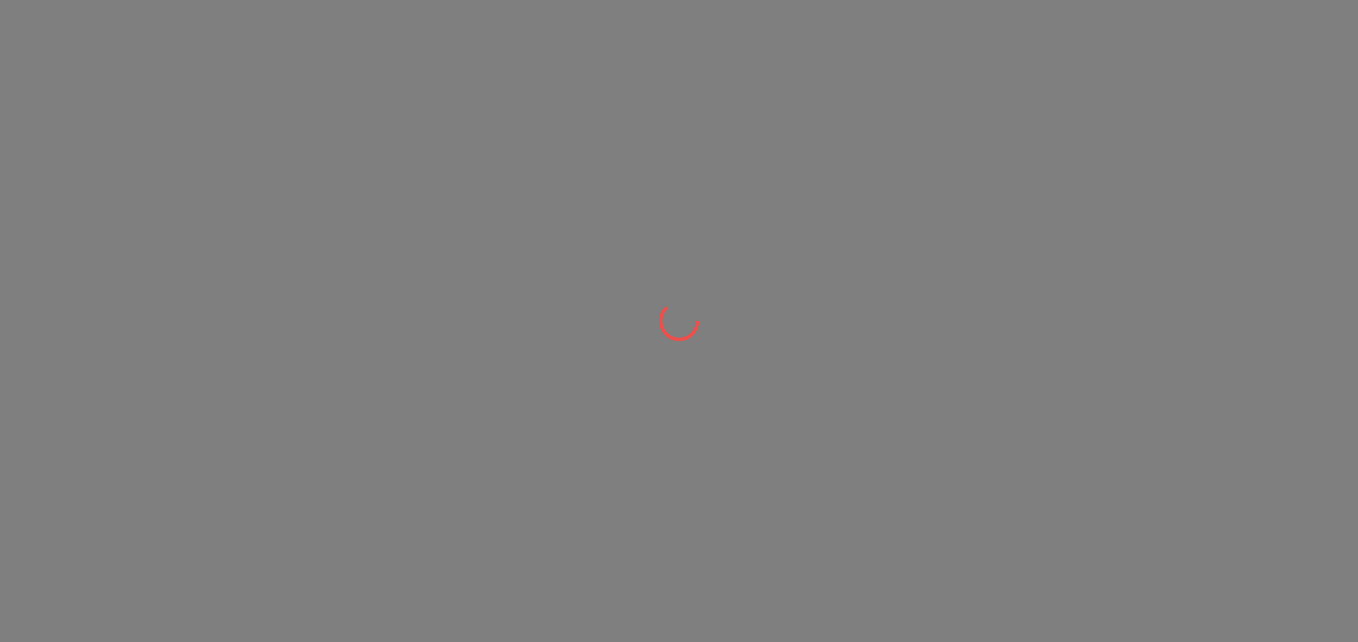 scroll, scrollTop: 0, scrollLeft: 0, axis: both 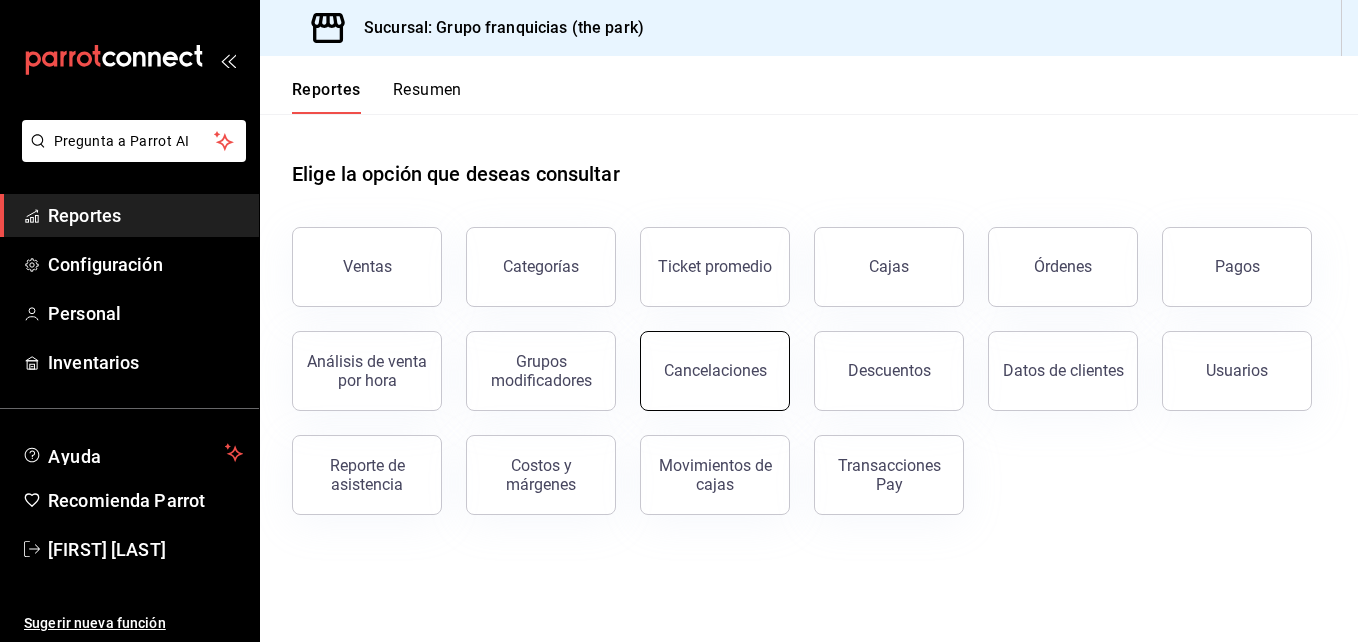 click on "Cancelaciones" at bounding box center [715, 371] 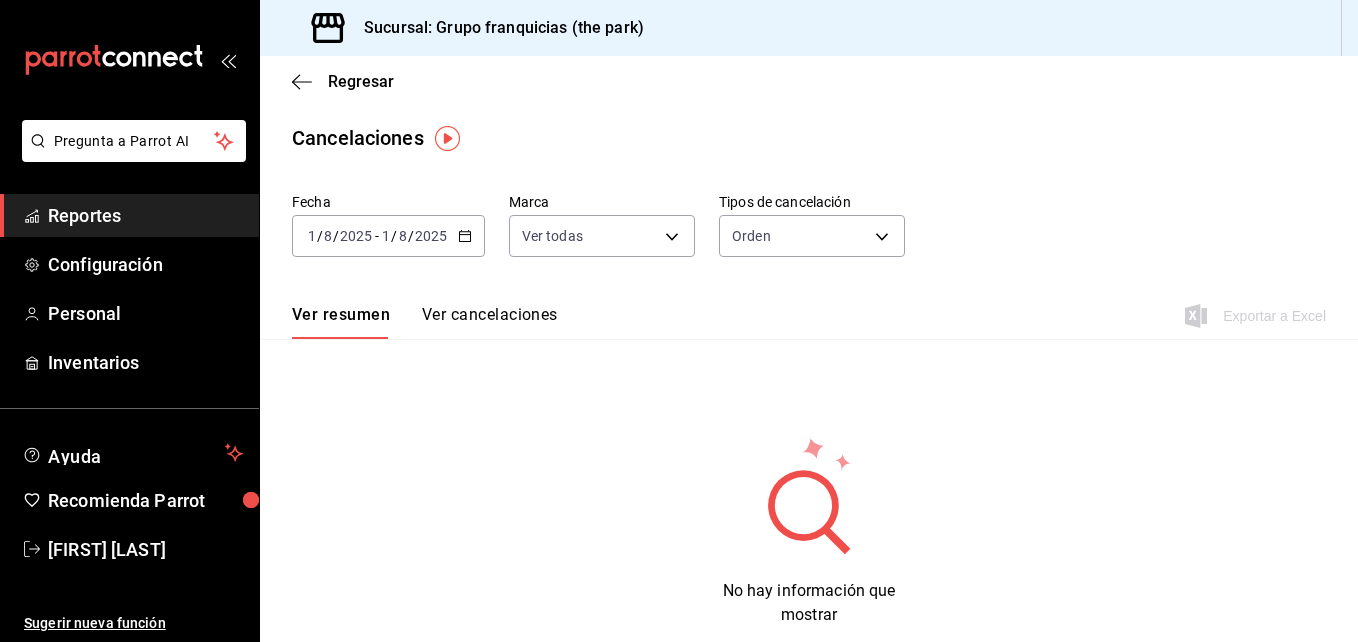 click 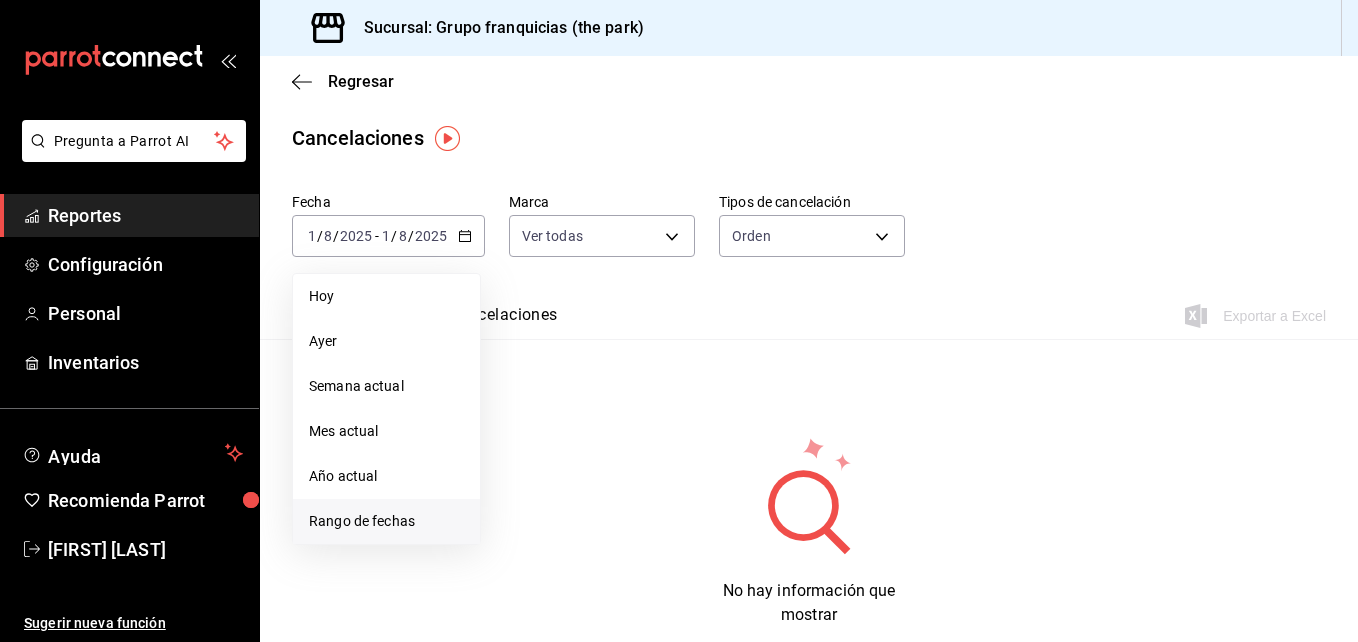 click on "Rango de fechas" at bounding box center (386, 521) 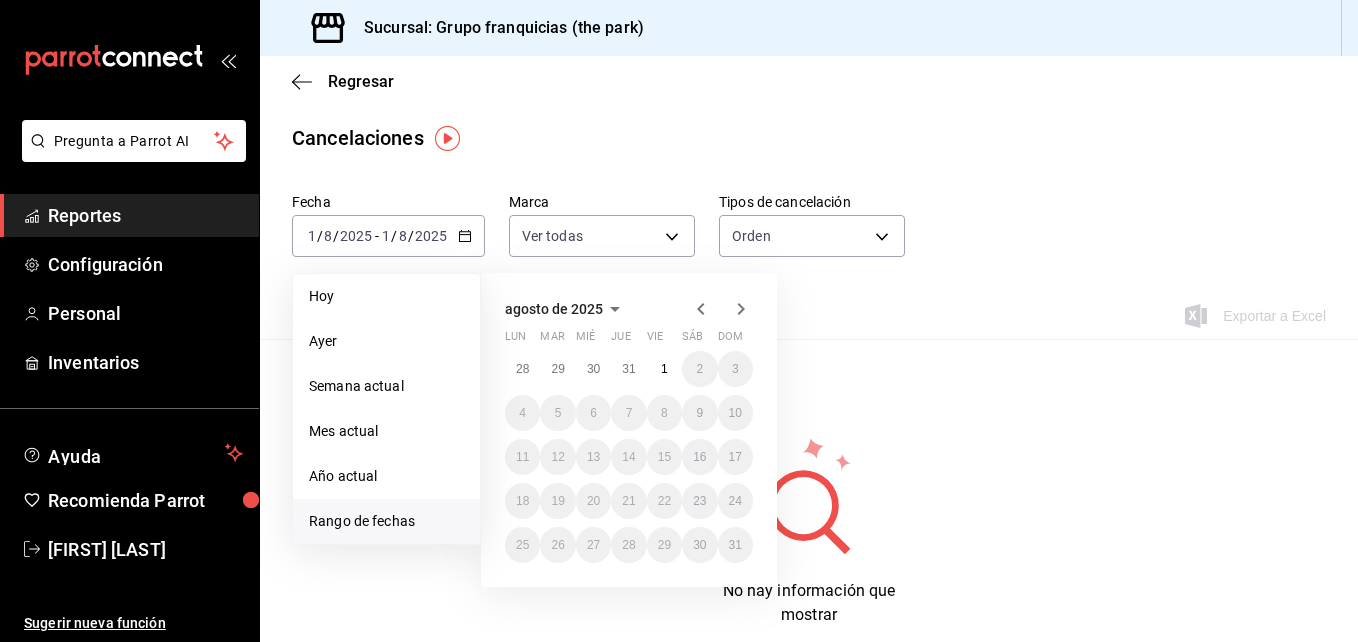 click 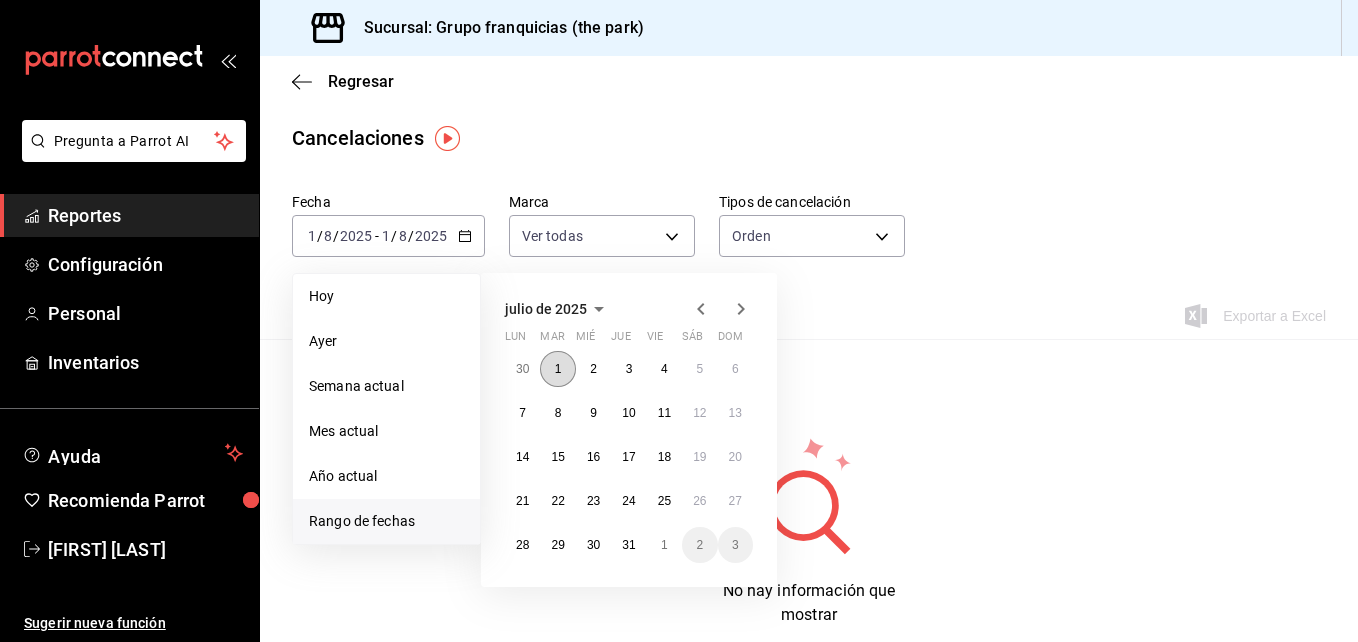 click on "1" at bounding box center [557, 369] 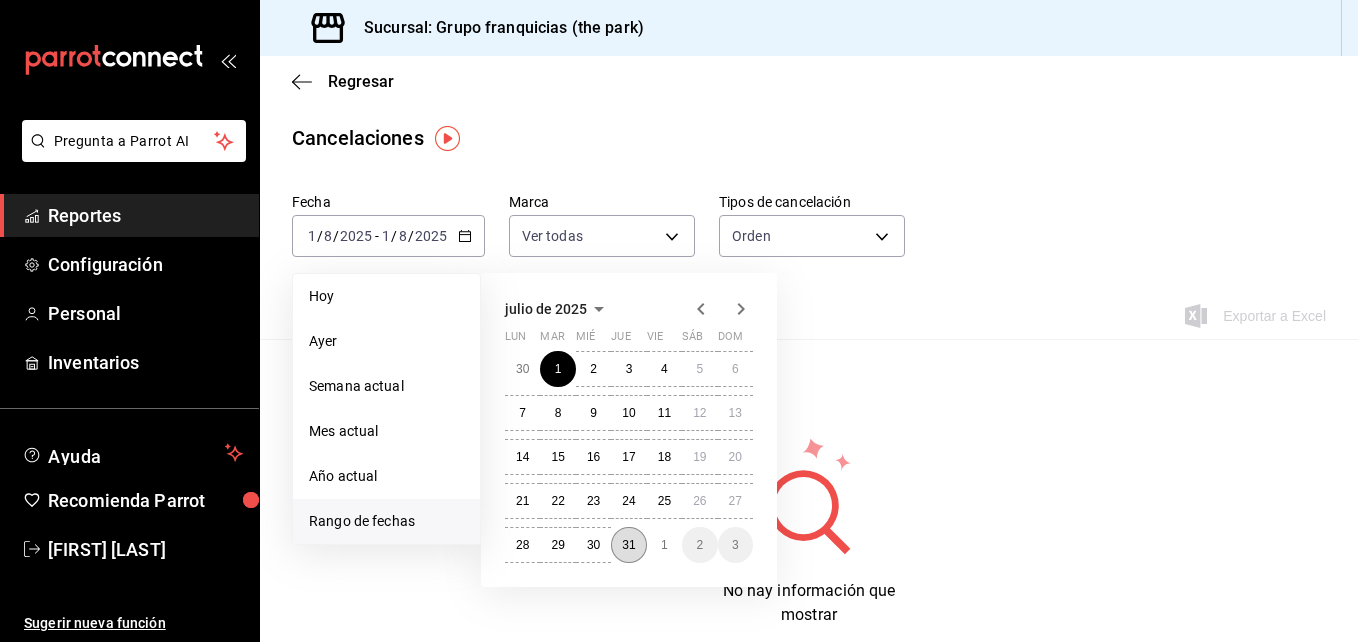 click on "31" at bounding box center [628, 545] 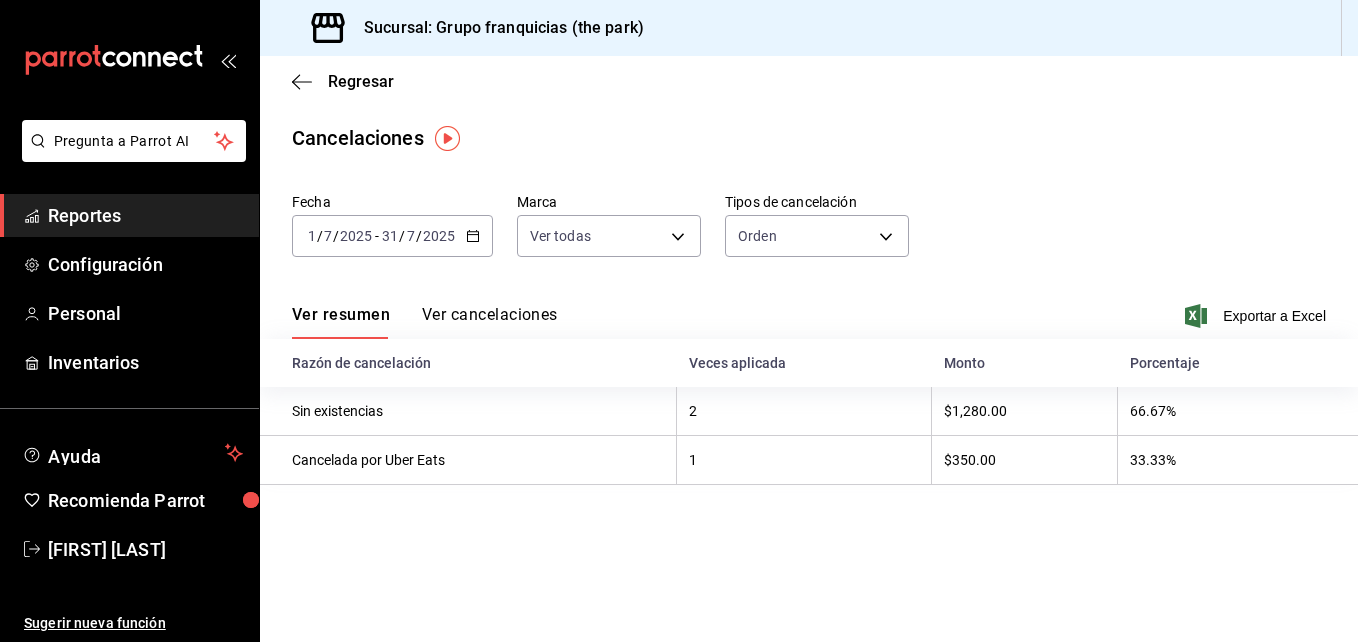 click on "Ver cancelaciones" at bounding box center (490, 322) 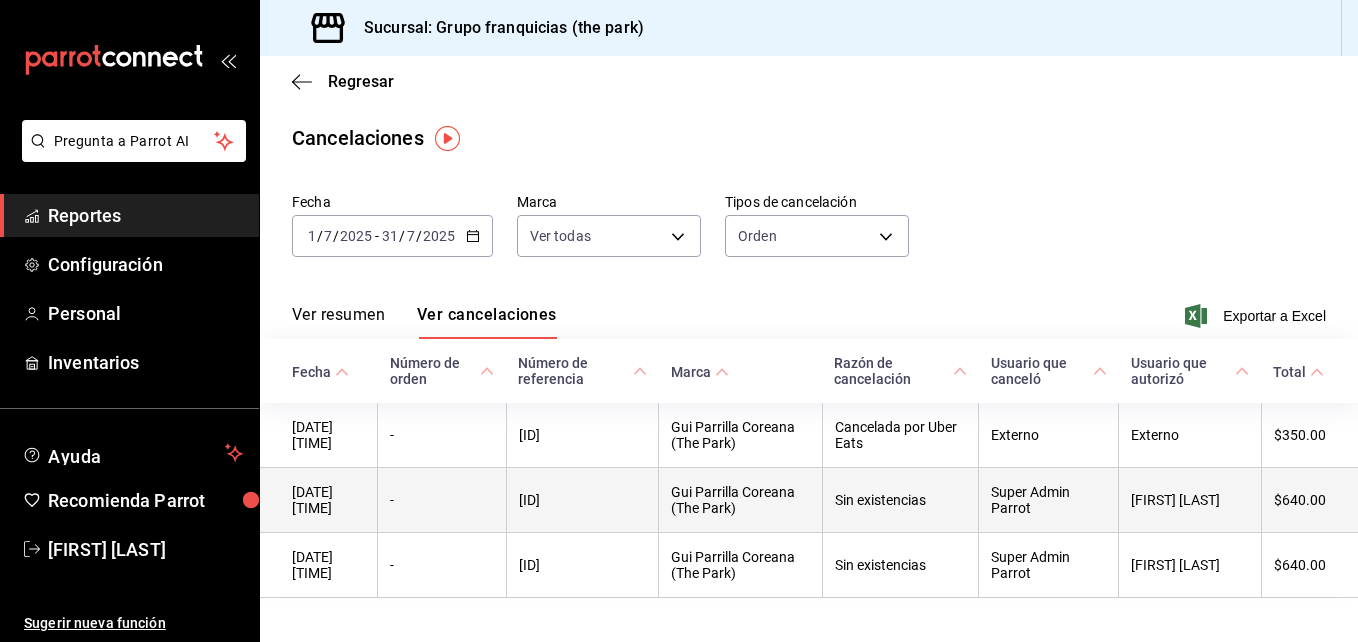 scroll, scrollTop: 44, scrollLeft: 0, axis: vertical 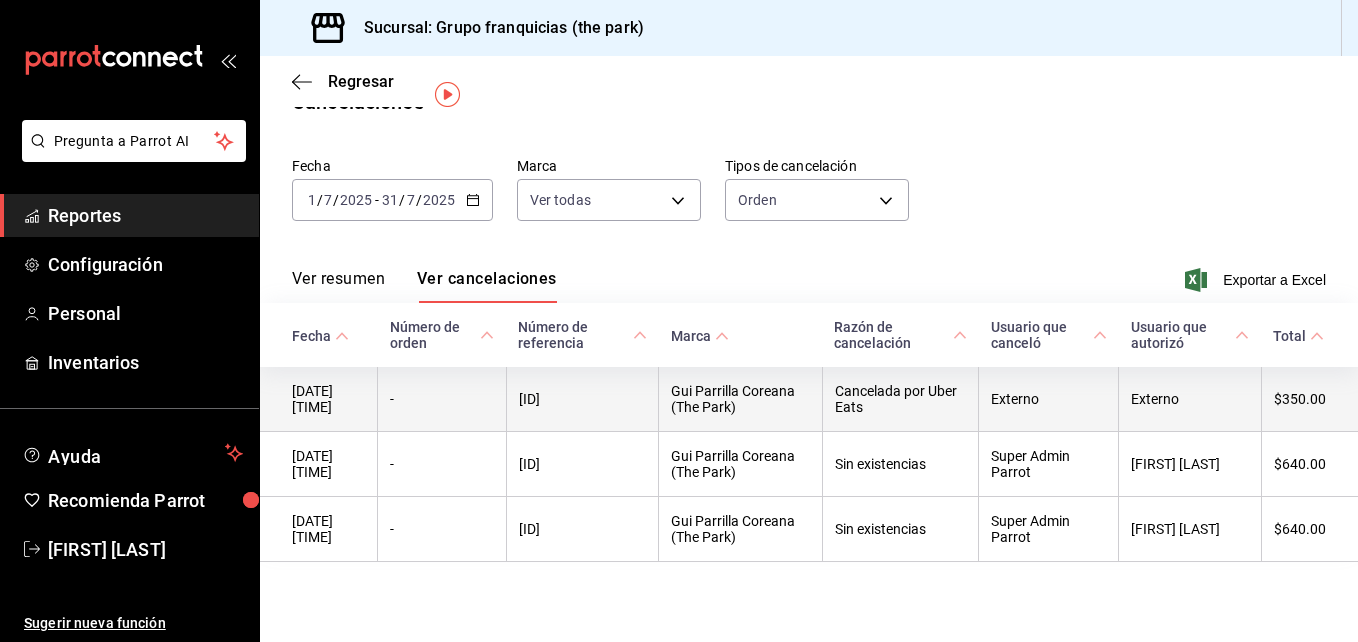 click on "Cancelada por Uber Eats" at bounding box center [900, 399] 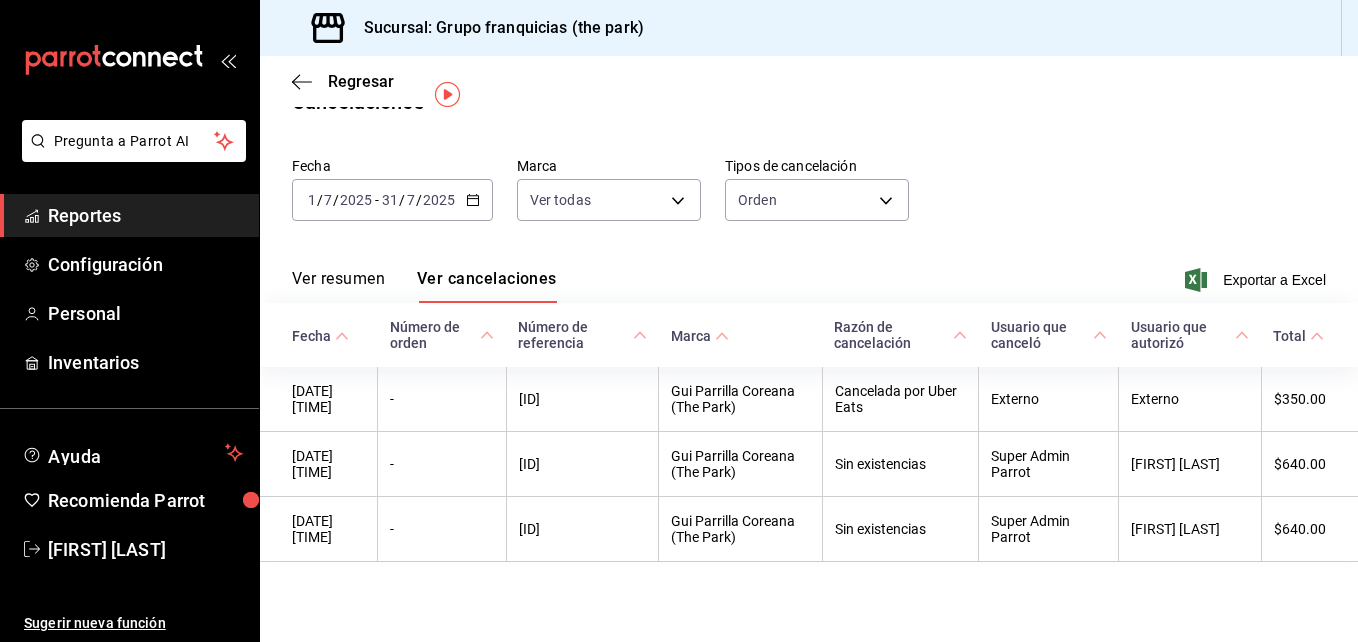 click on "Reportes" at bounding box center (145, 215) 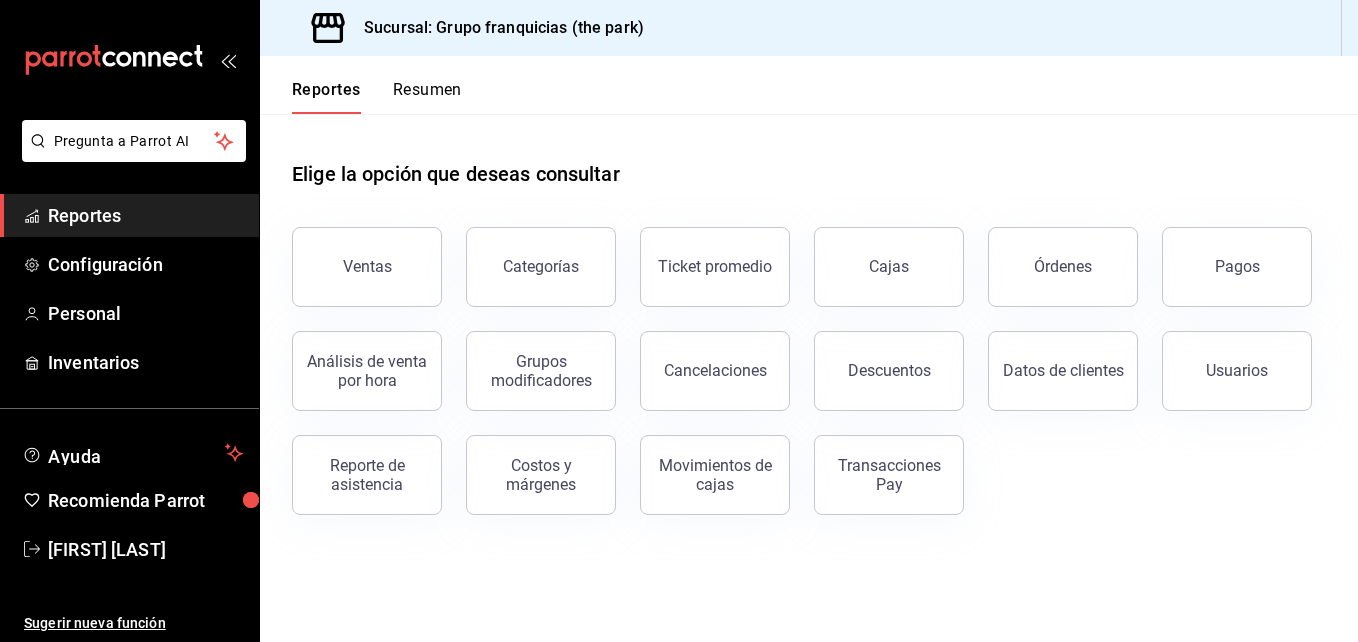 click on "Reportes" at bounding box center (145, 215) 